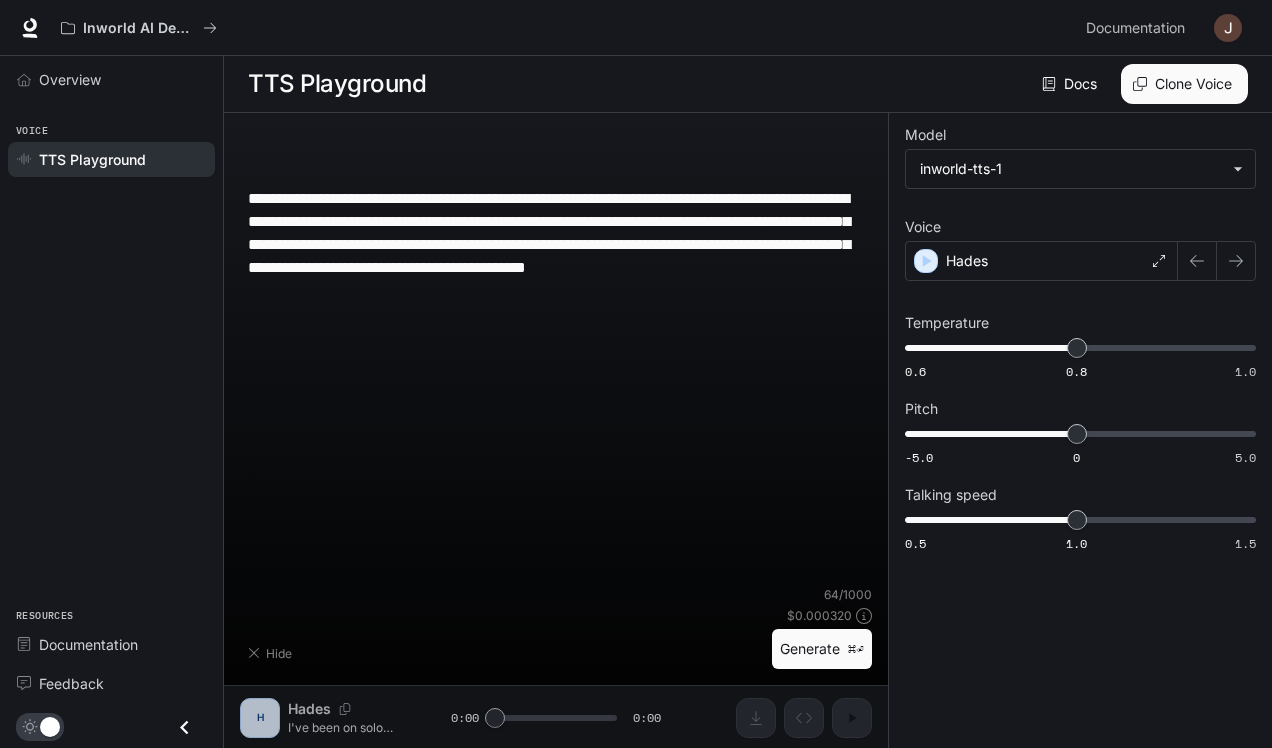 scroll, scrollTop: 0, scrollLeft: 0, axis: both 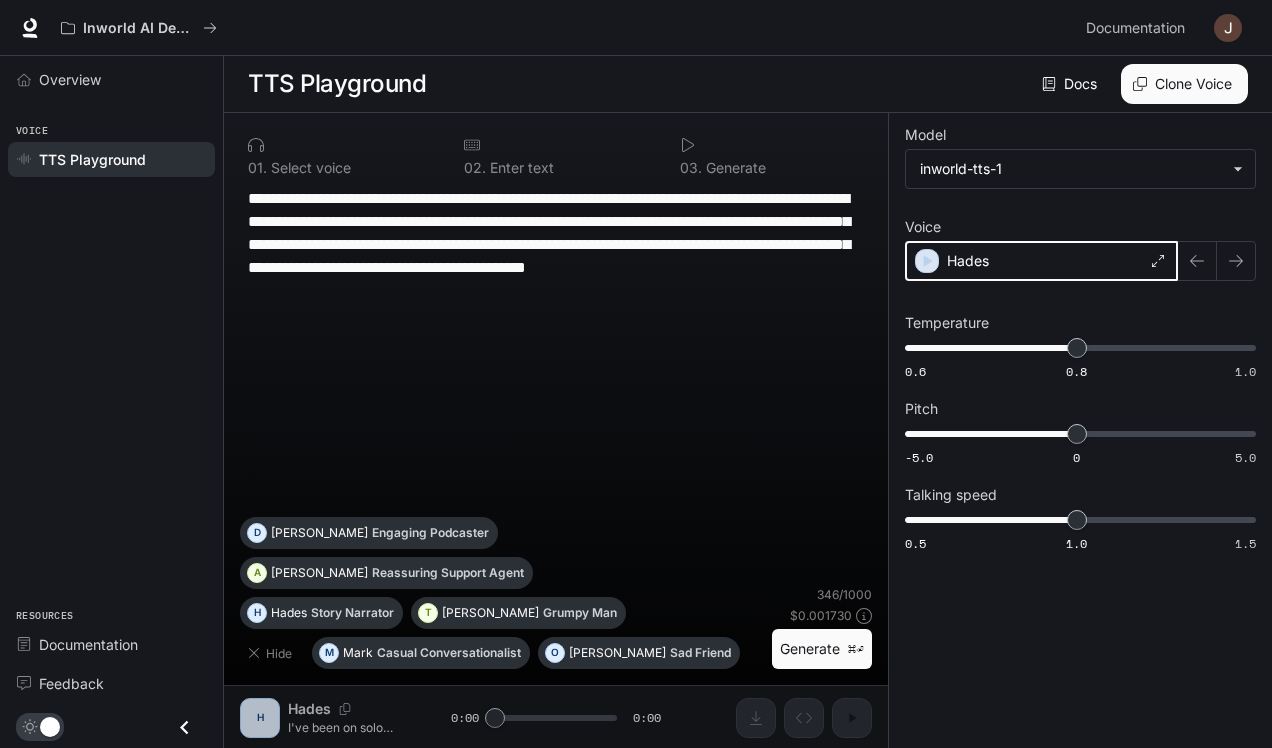 click 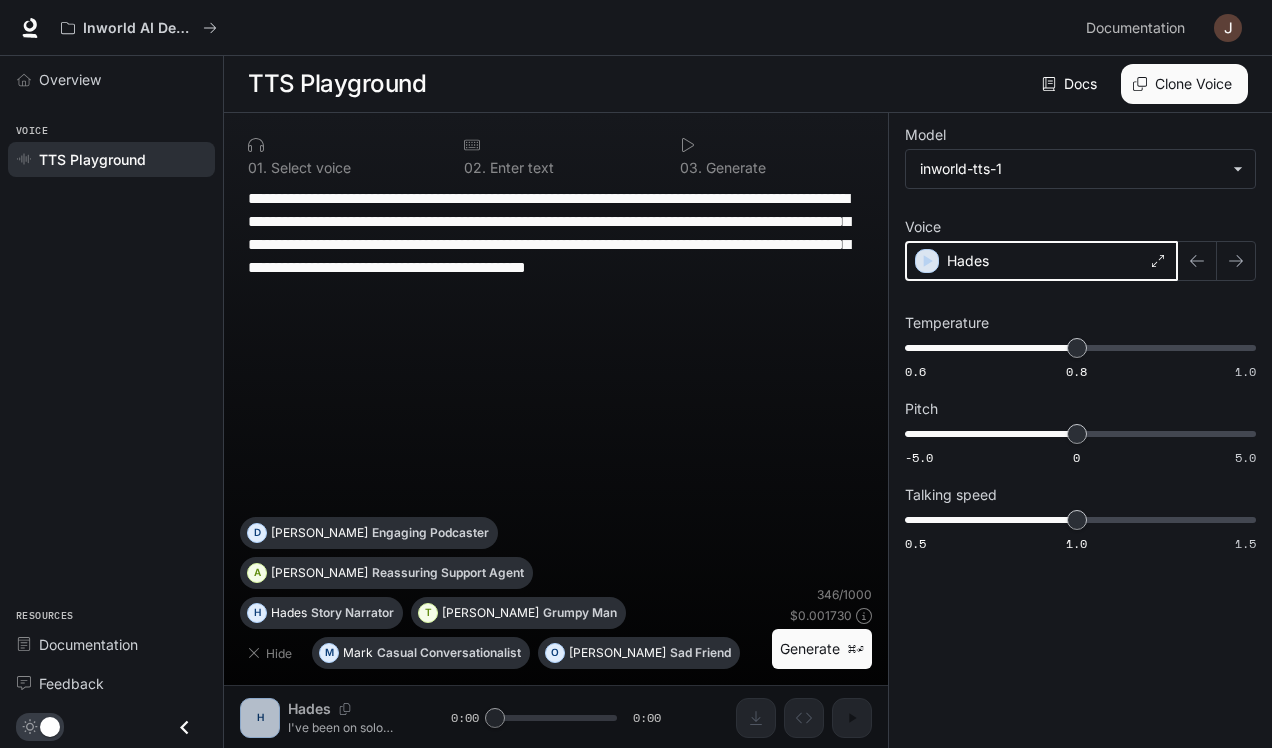 click 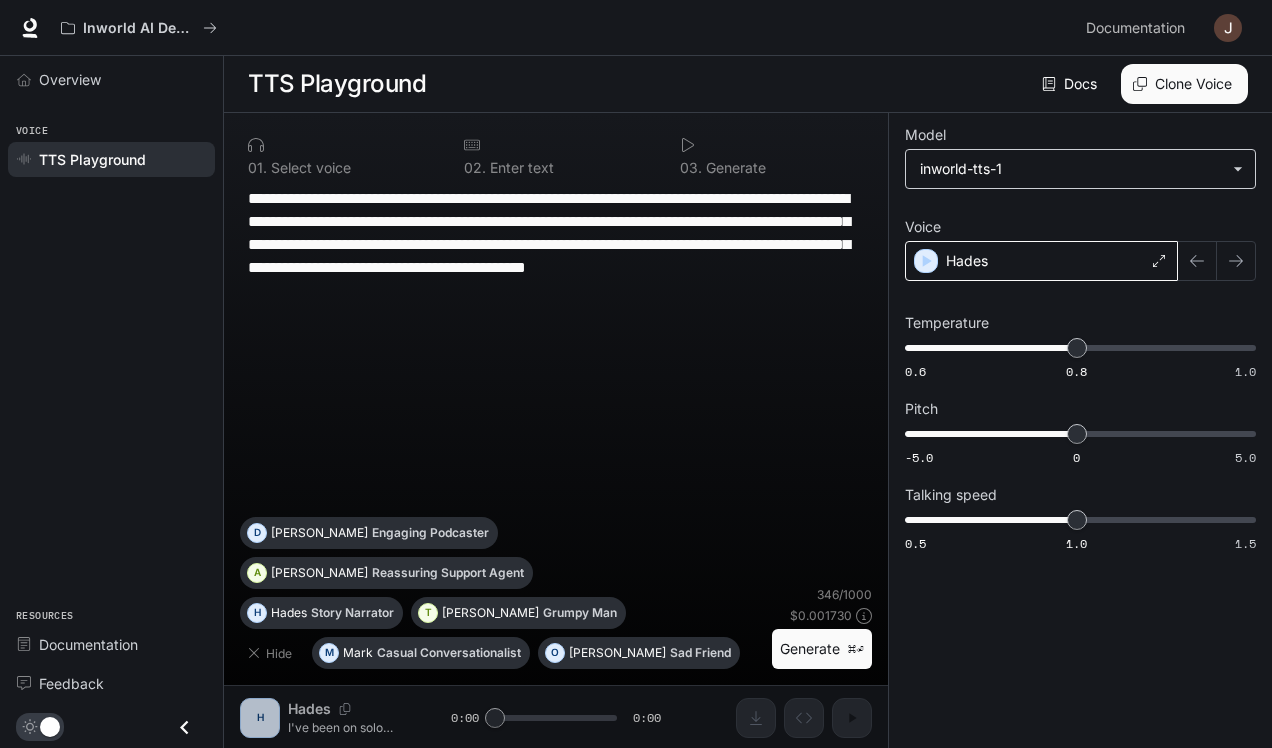 click on "**********" at bounding box center [636, 374] 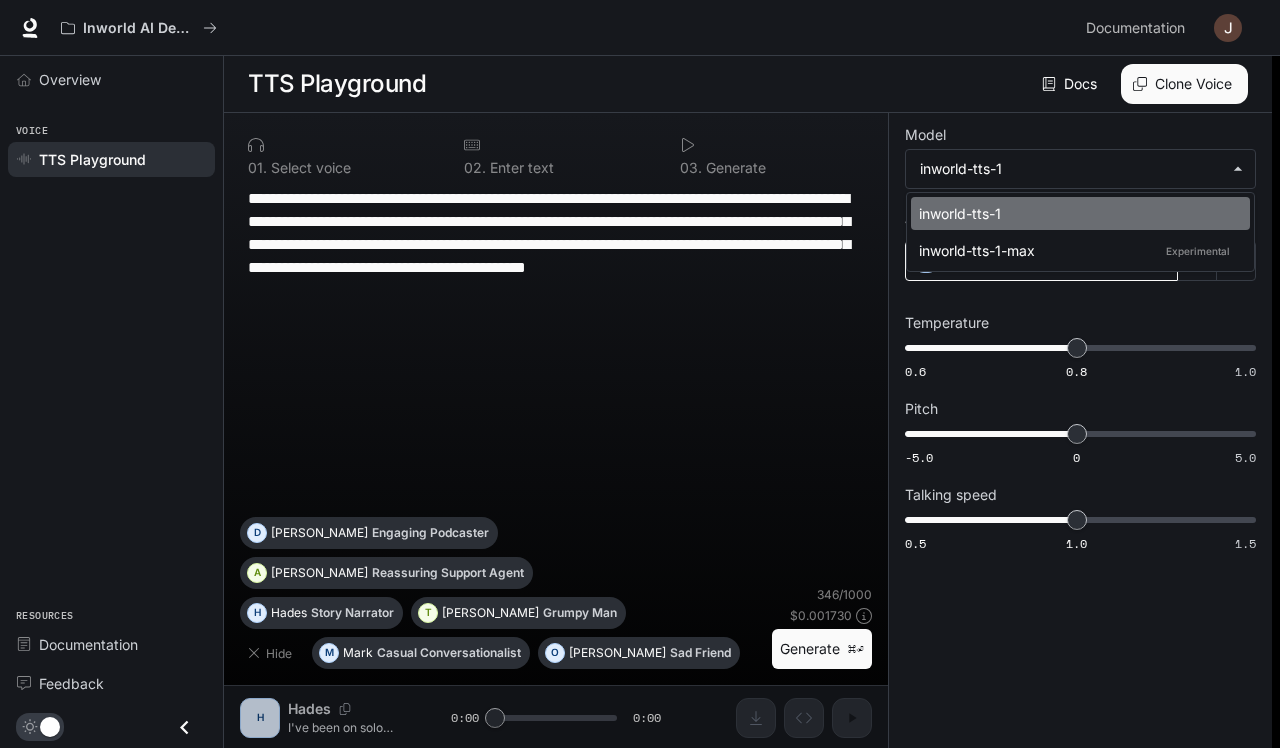 click on "inworld-tts-1" at bounding box center [1076, 213] 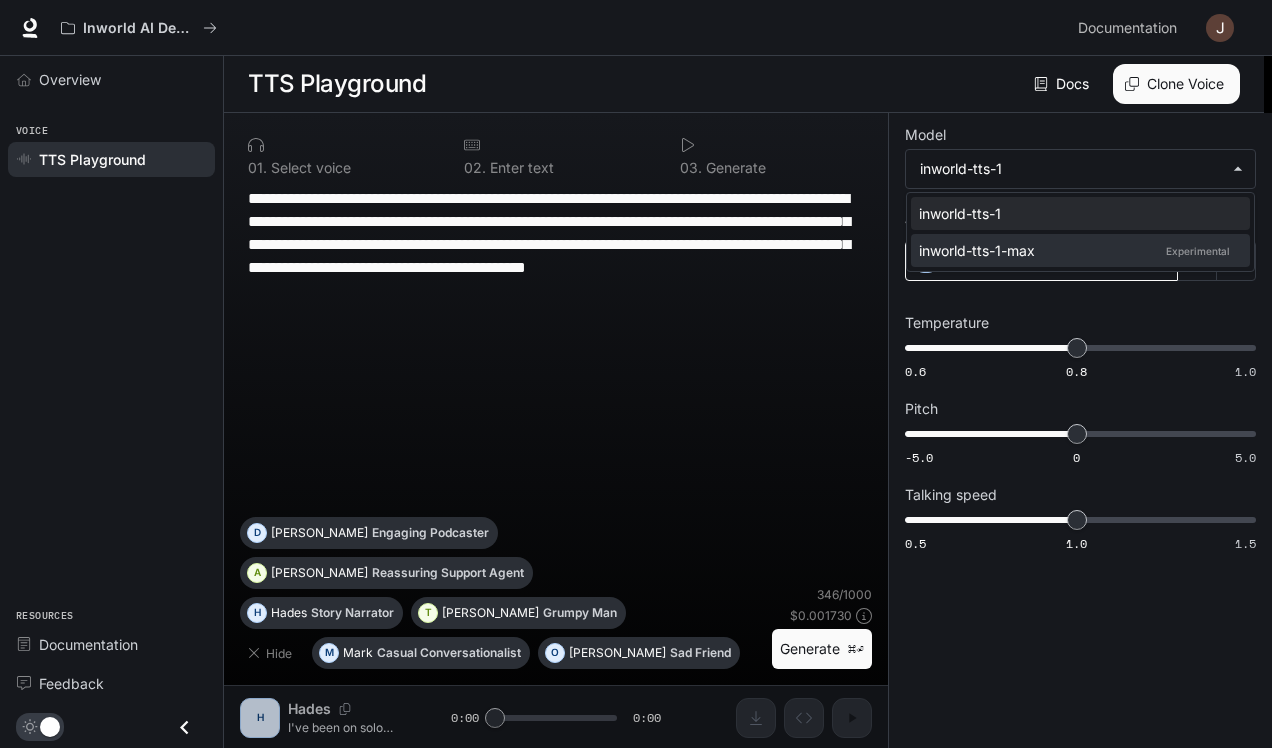 drag, startPoint x: 1166, startPoint y: 219, endPoint x: 1041, endPoint y: 250, distance: 128.78665 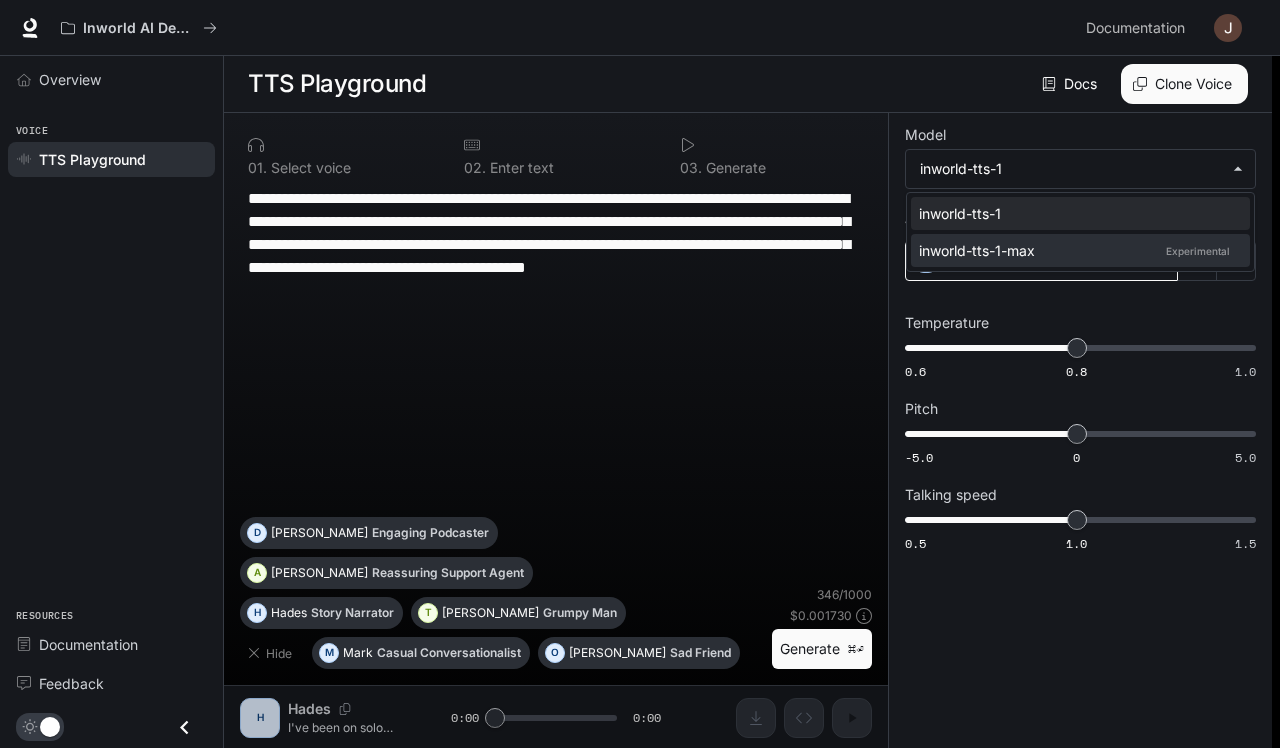click on "inworld-tts-1-max Experimental" at bounding box center (1076, 250) 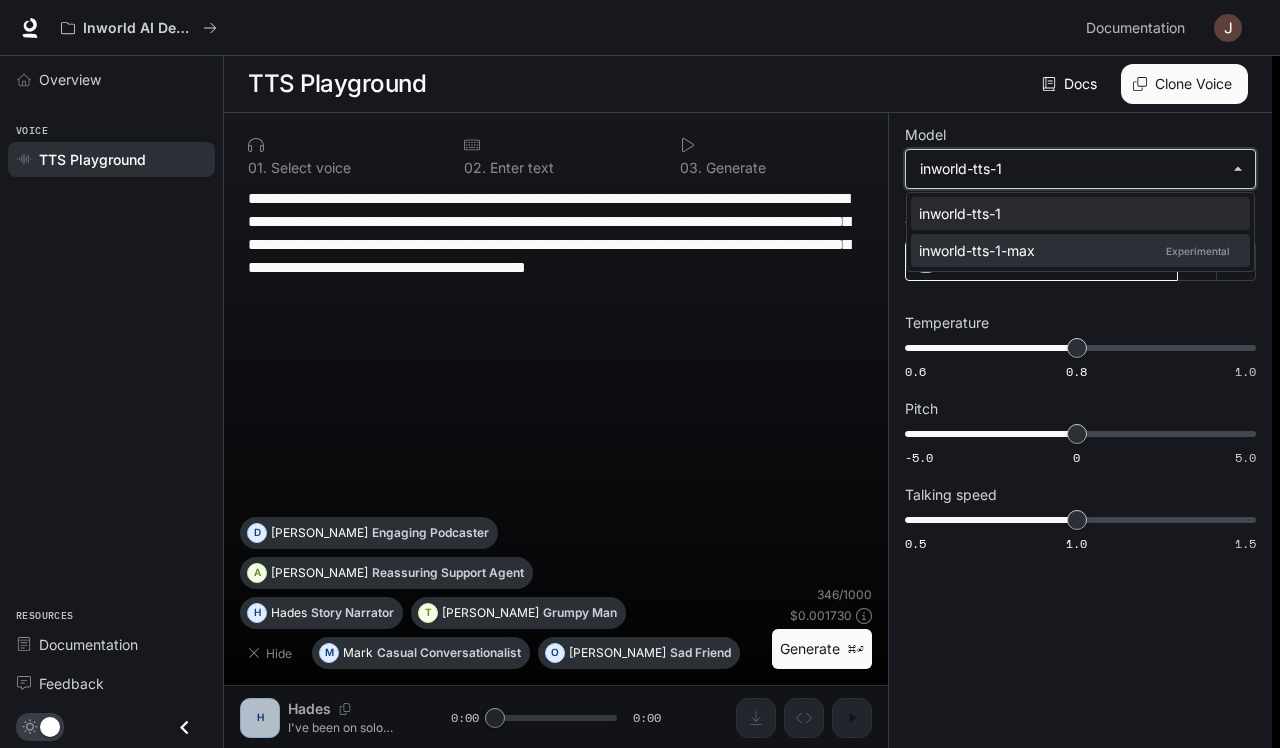 type on "**********" 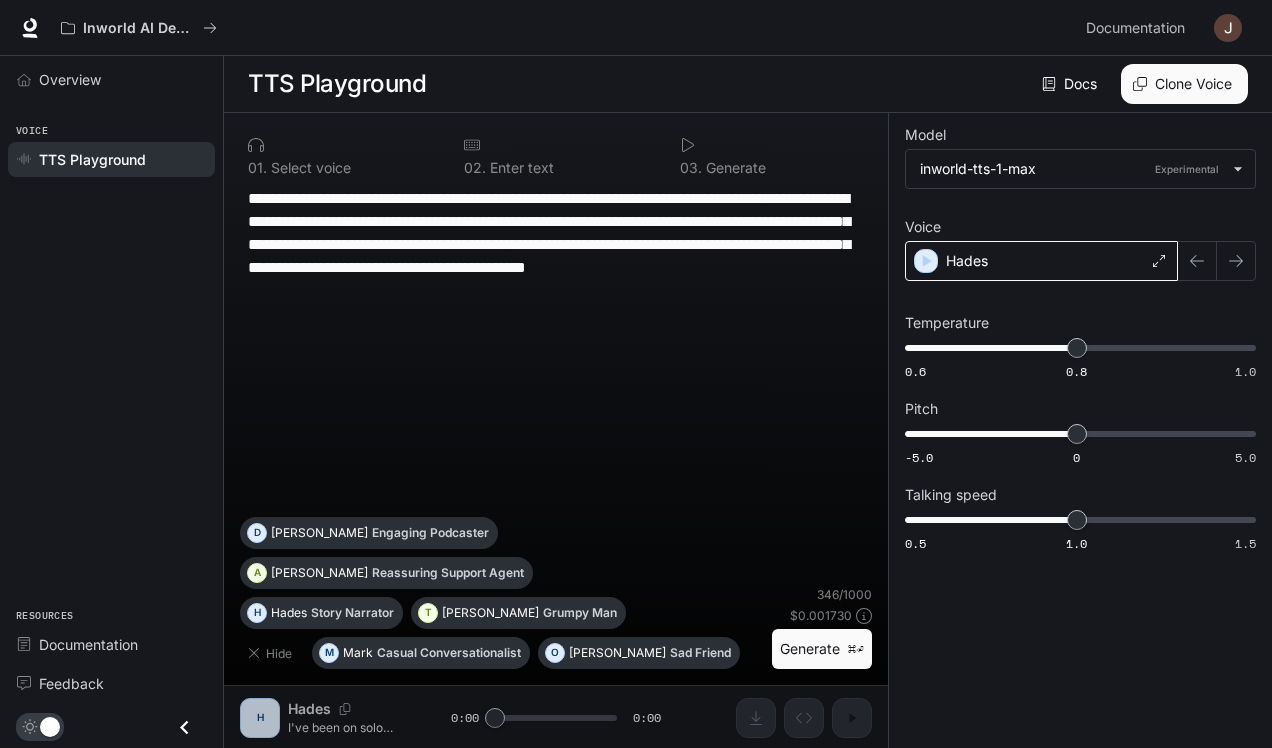 click on "Hades" at bounding box center [1041, 261] 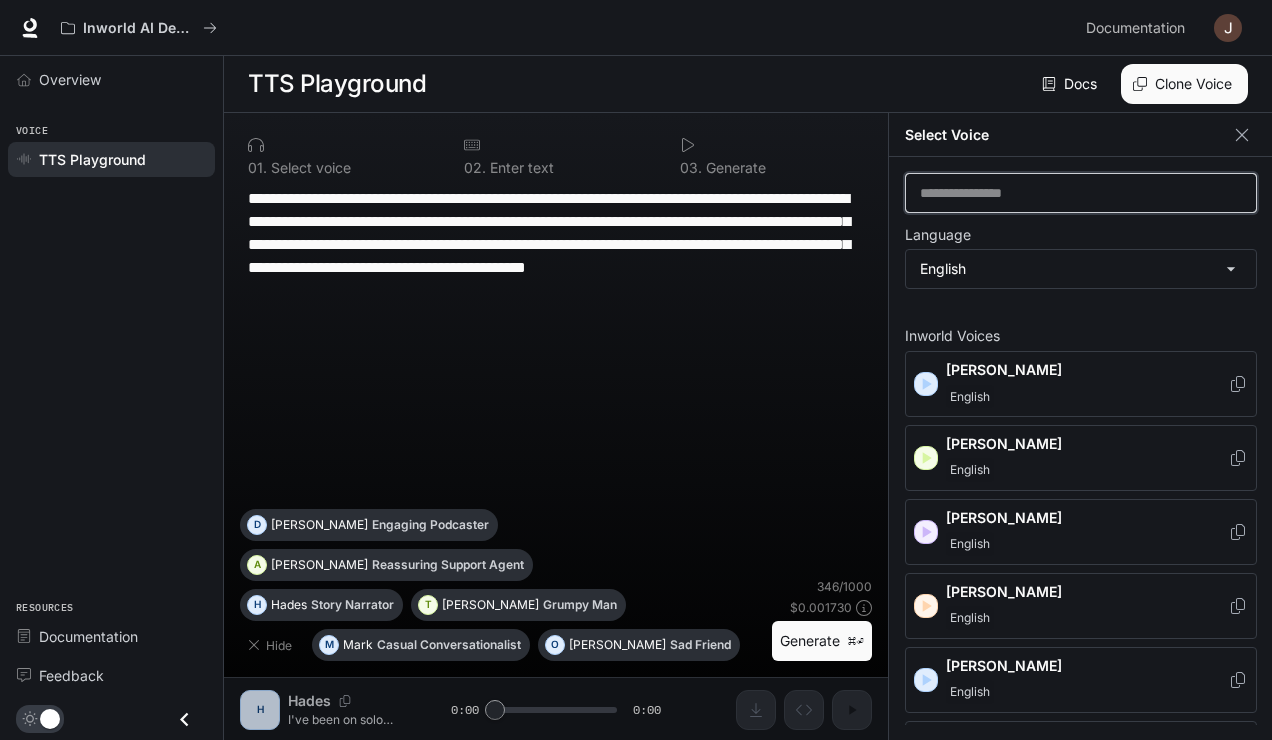 click at bounding box center (1081, 193) 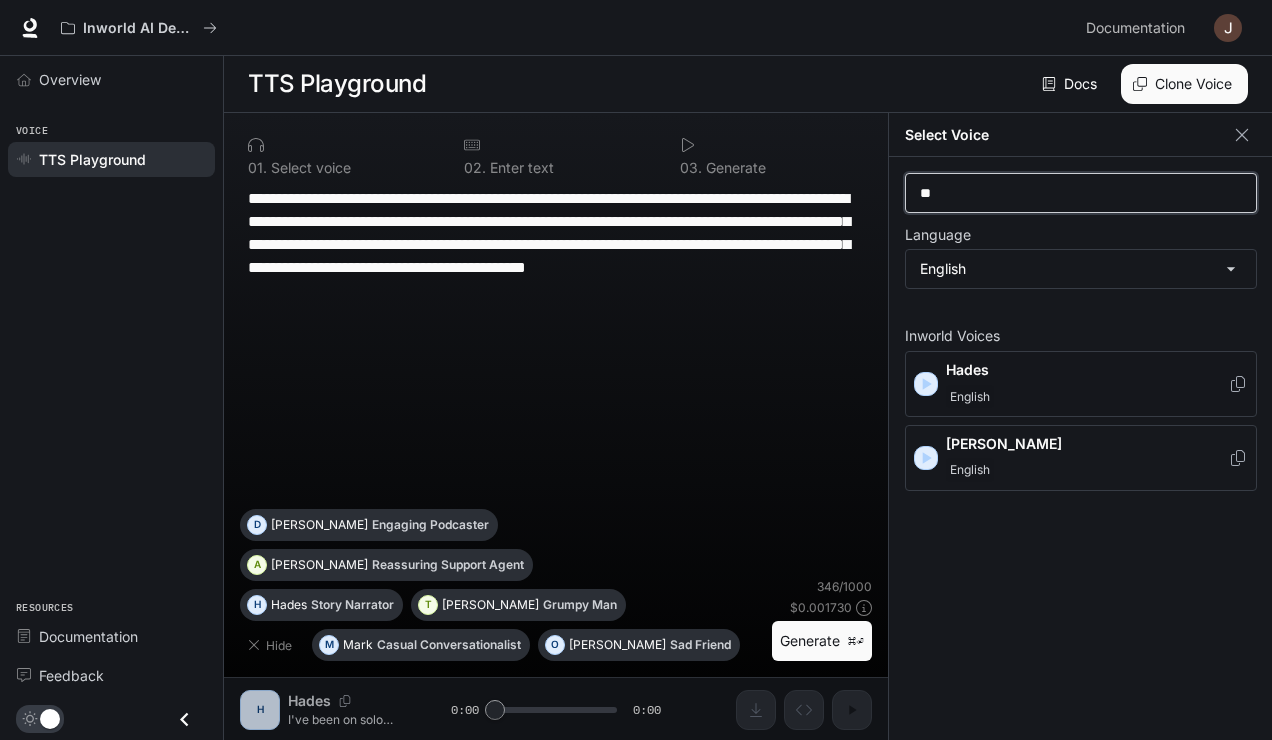 type on "**" 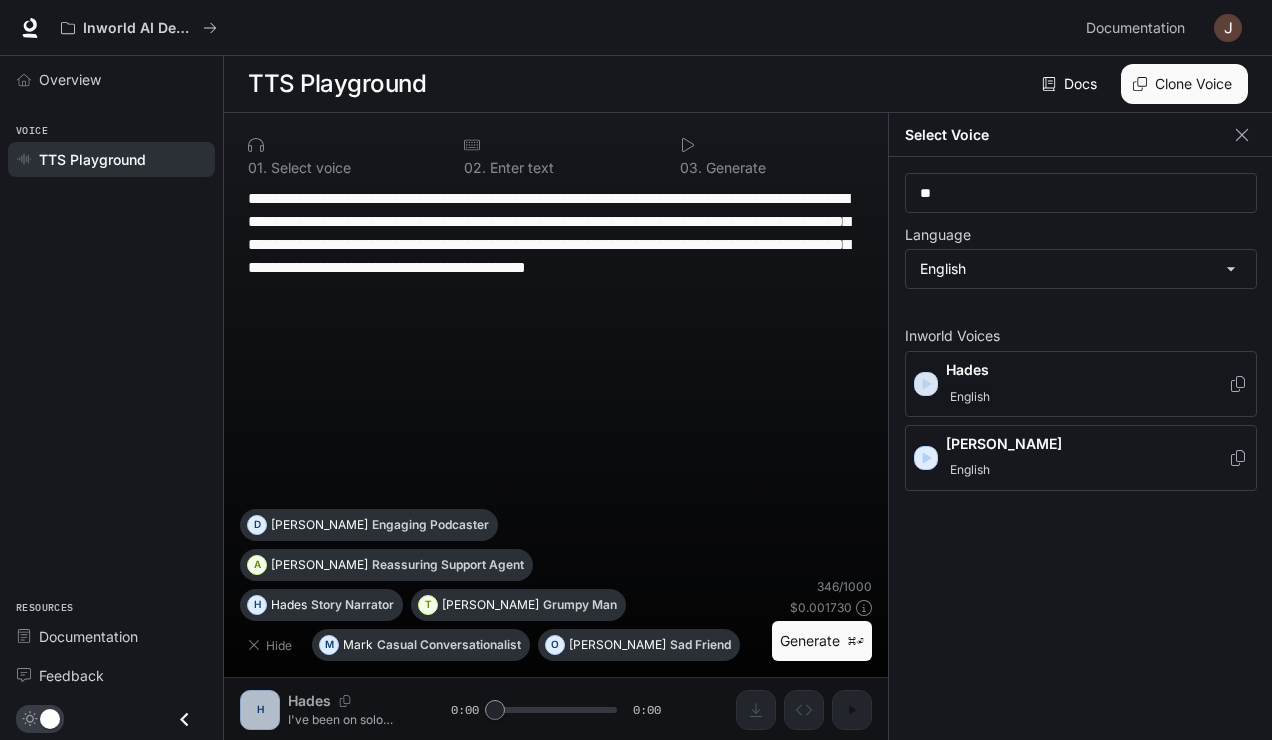 click 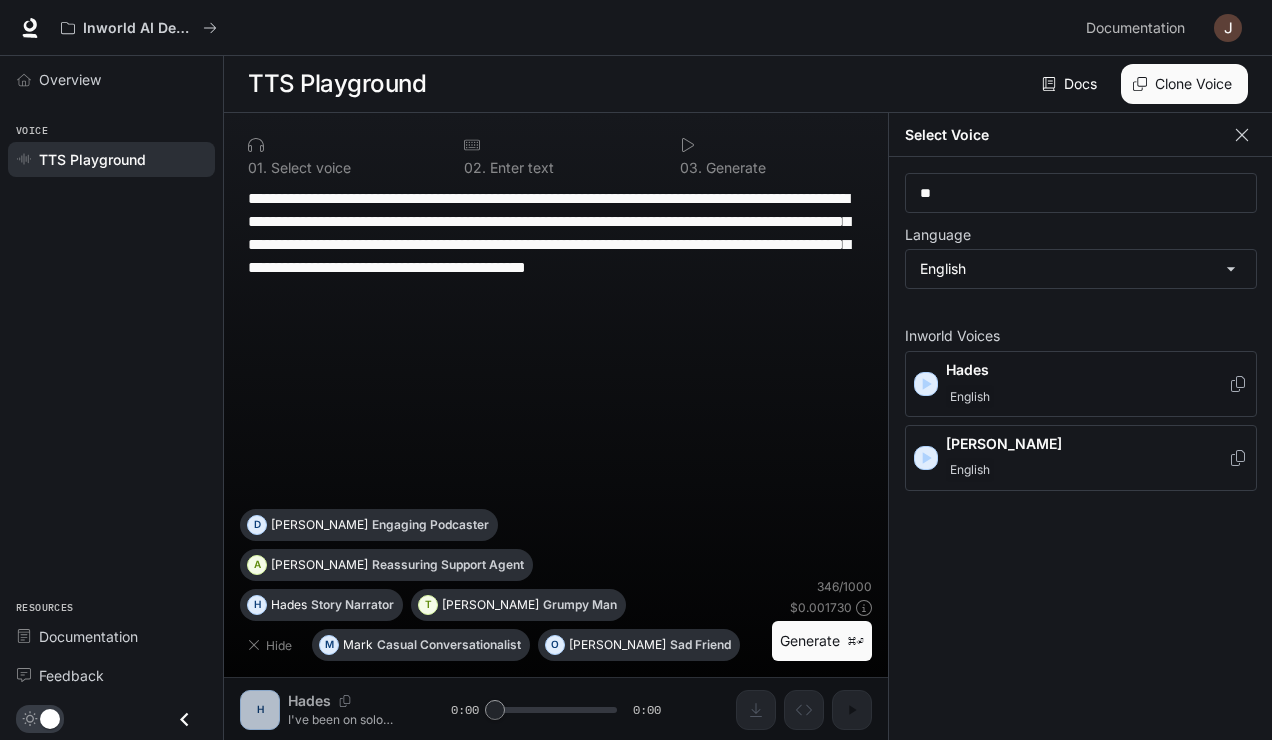 click at bounding box center [1242, 135] 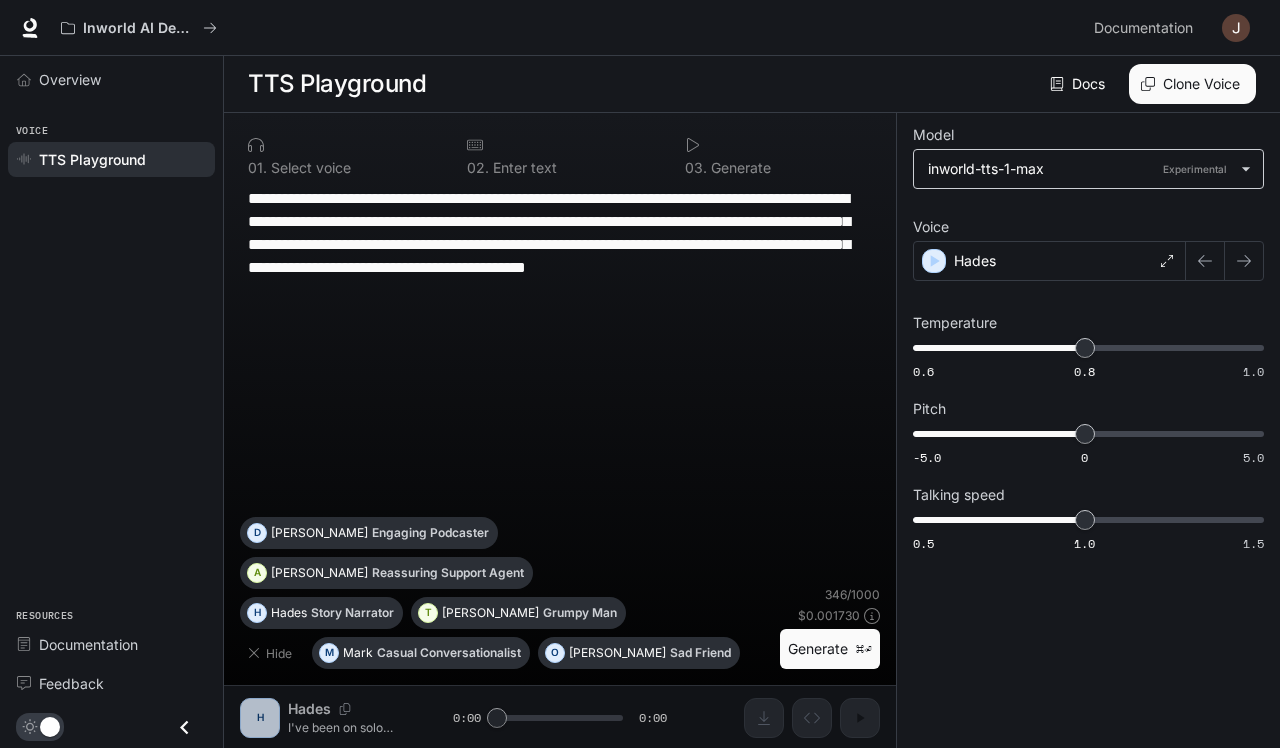 click on "**********" at bounding box center (640, 374) 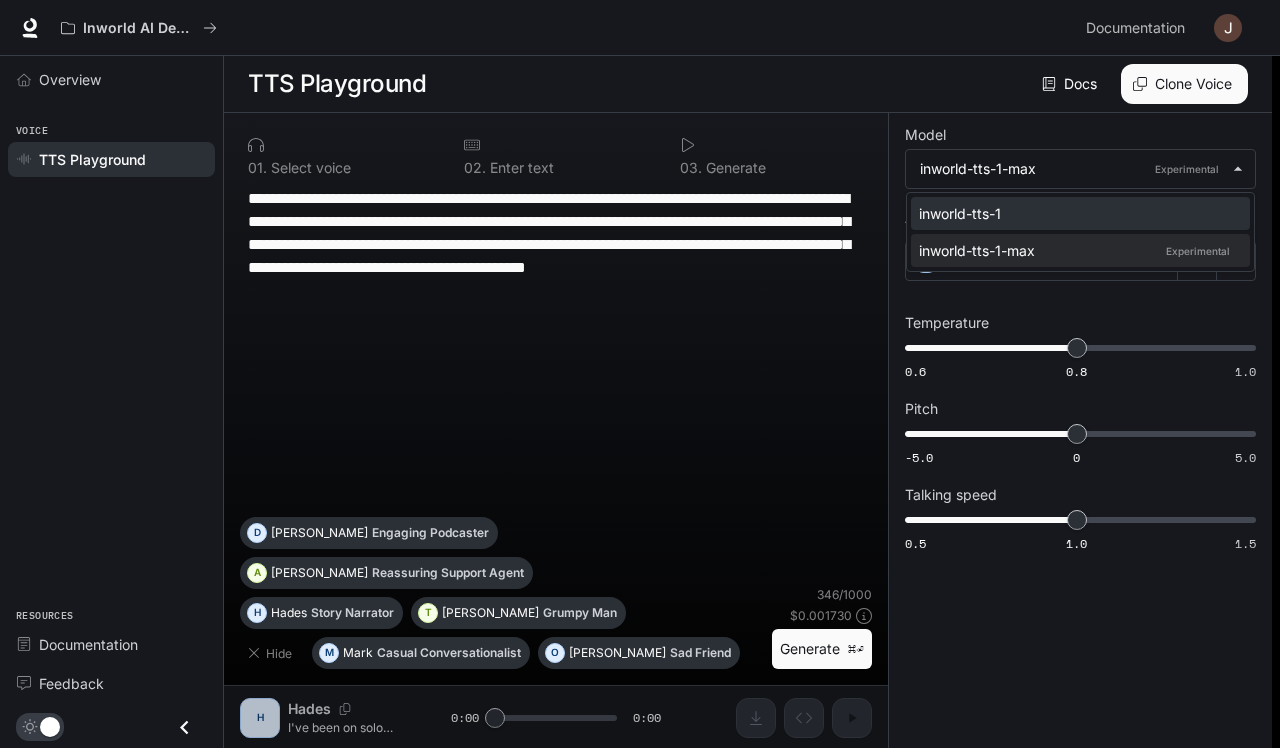 click on "inworld-tts-1" at bounding box center (1076, 213) 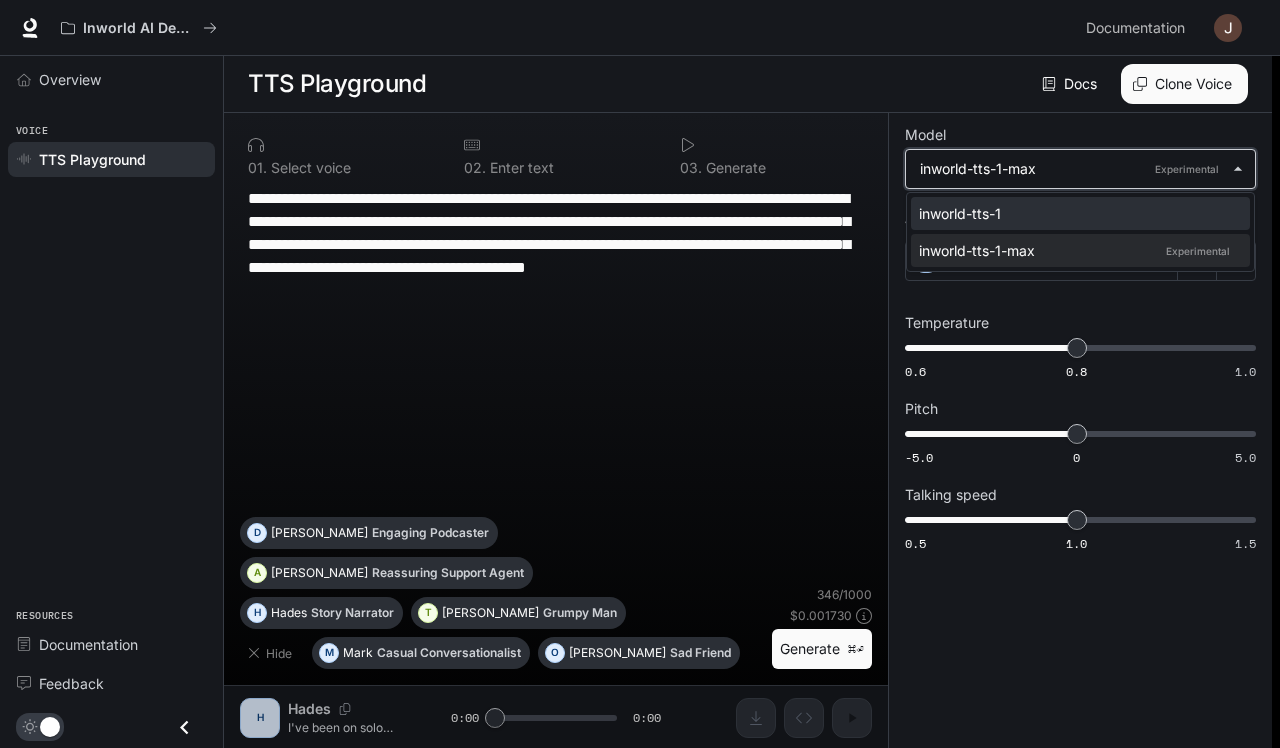 type on "**********" 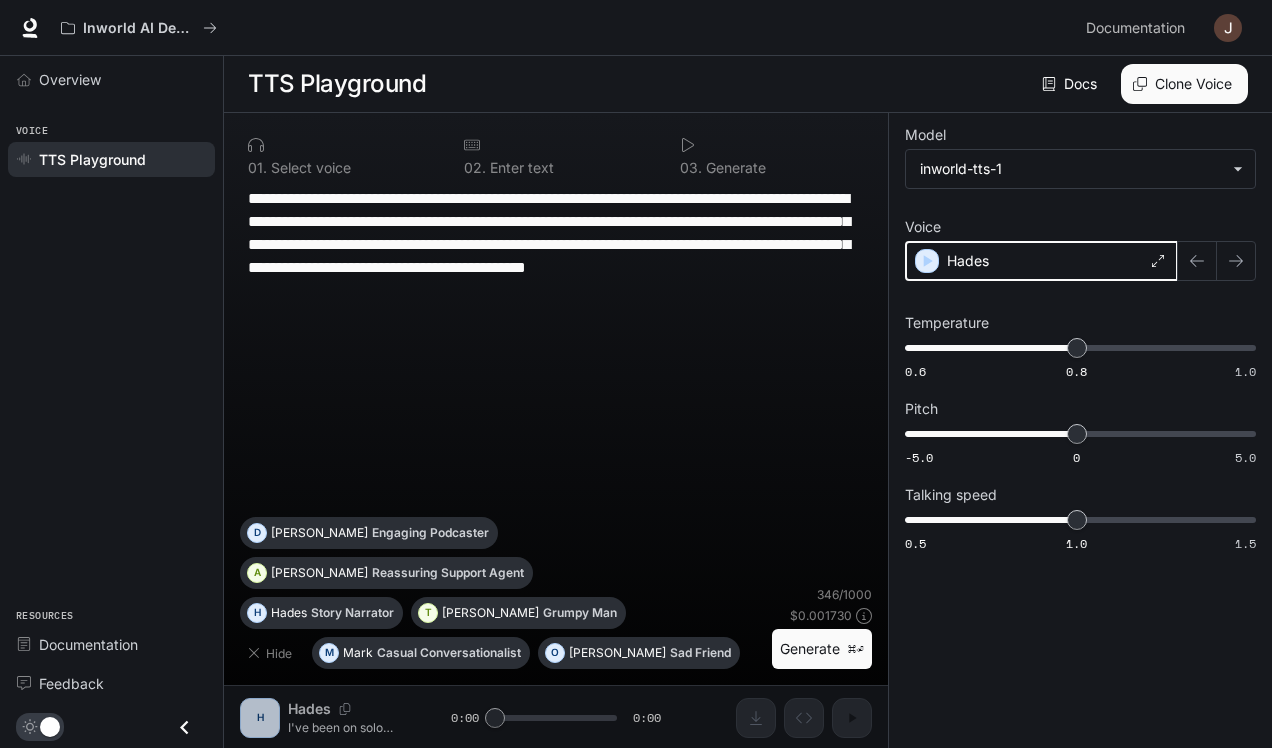 click 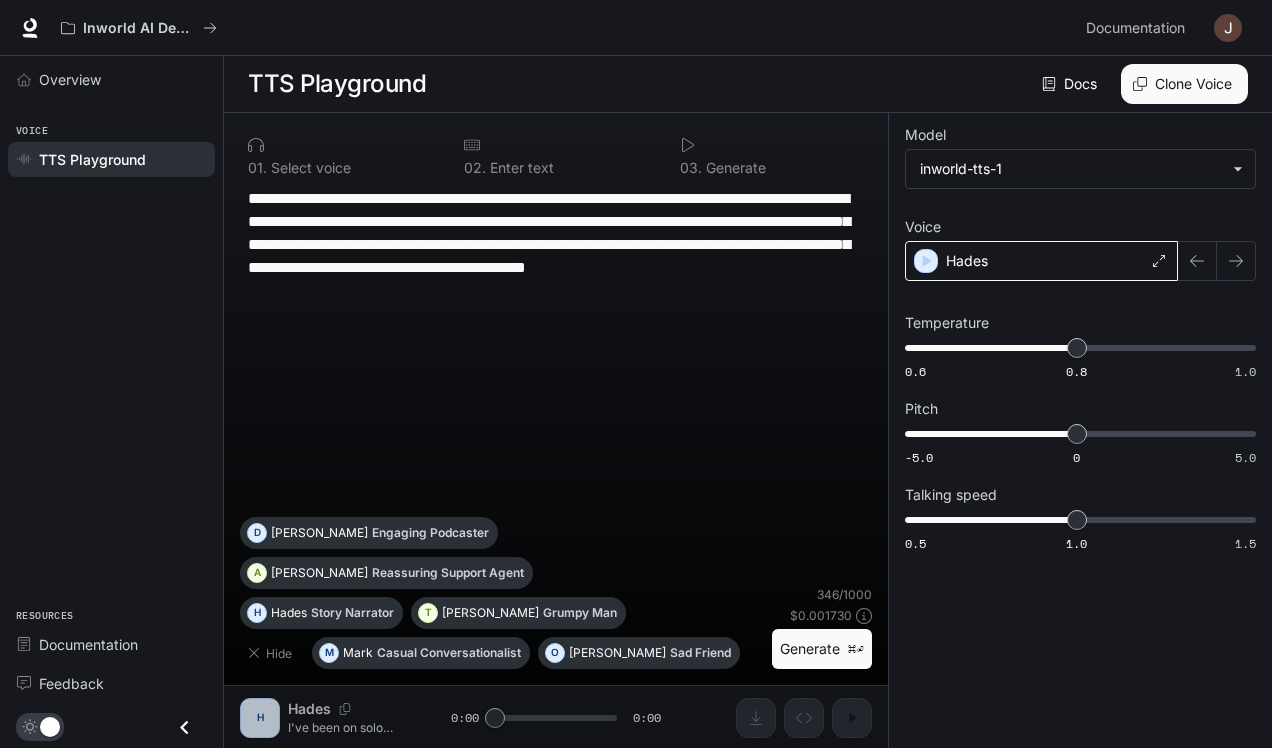 click on "Hades" at bounding box center [1041, 261] 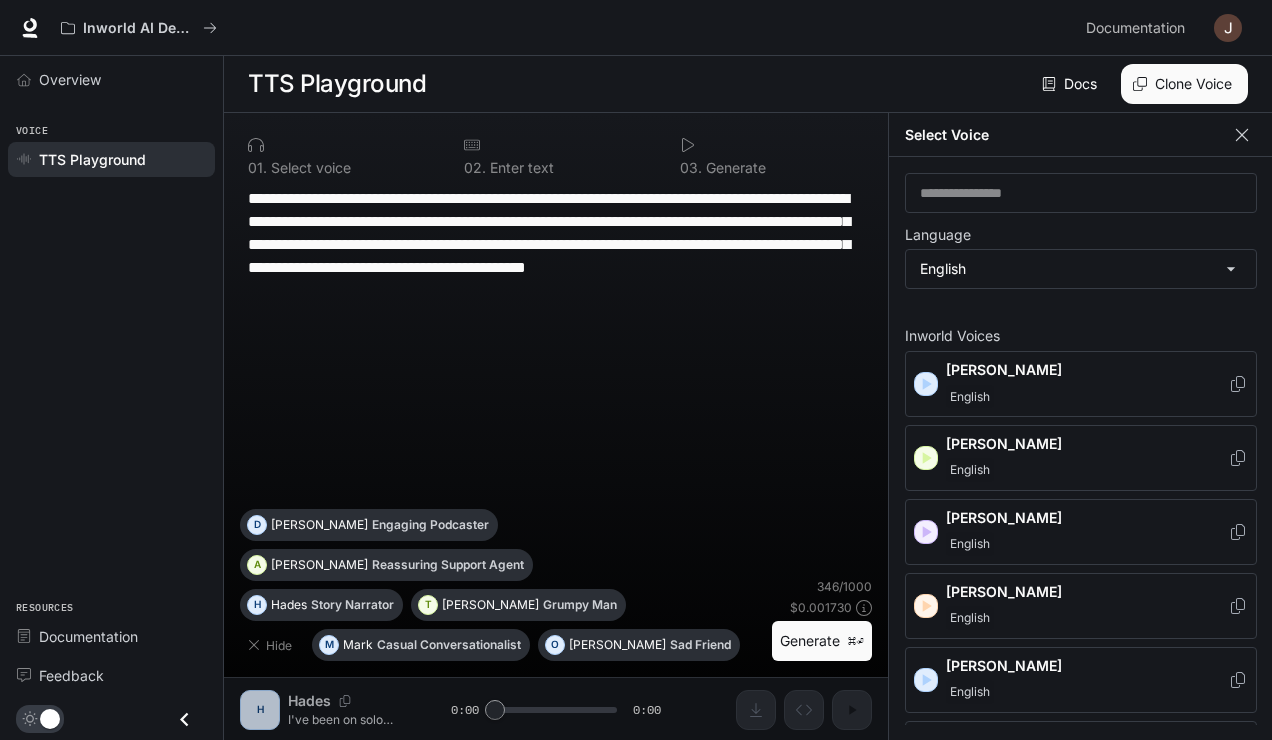 click 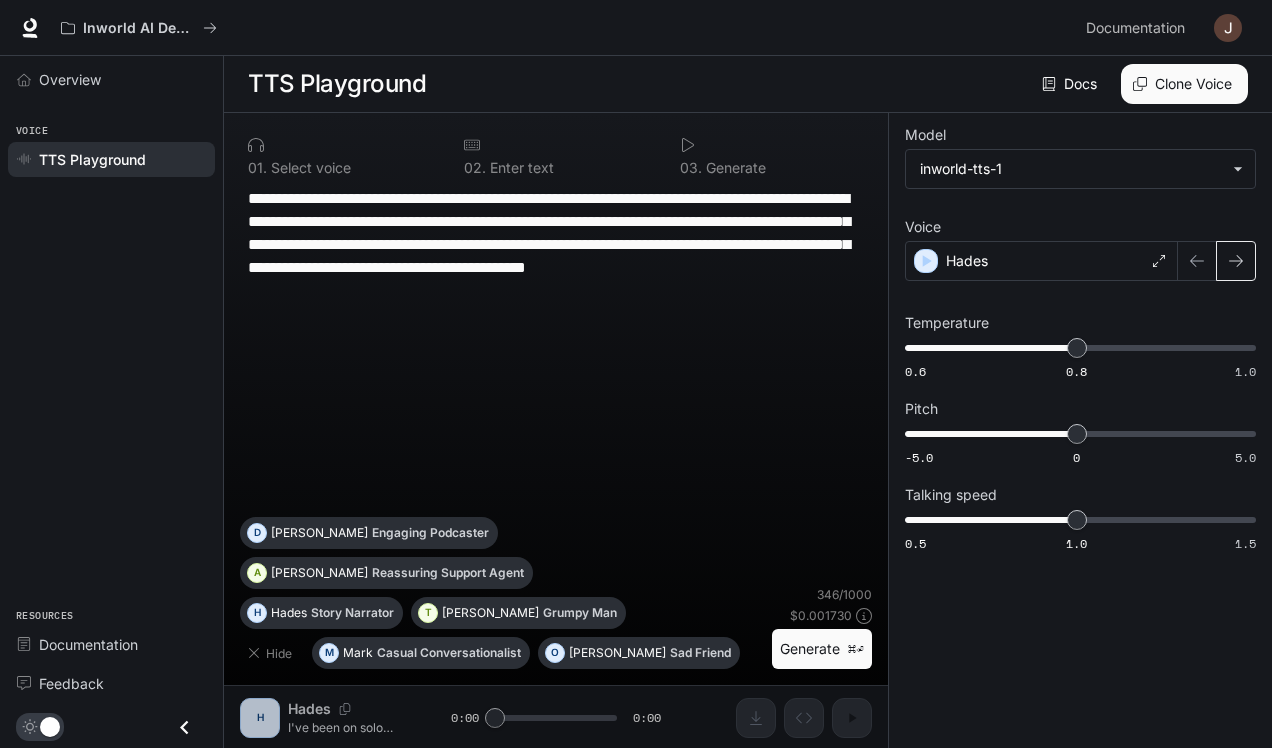 click at bounding box center (1236, 261) 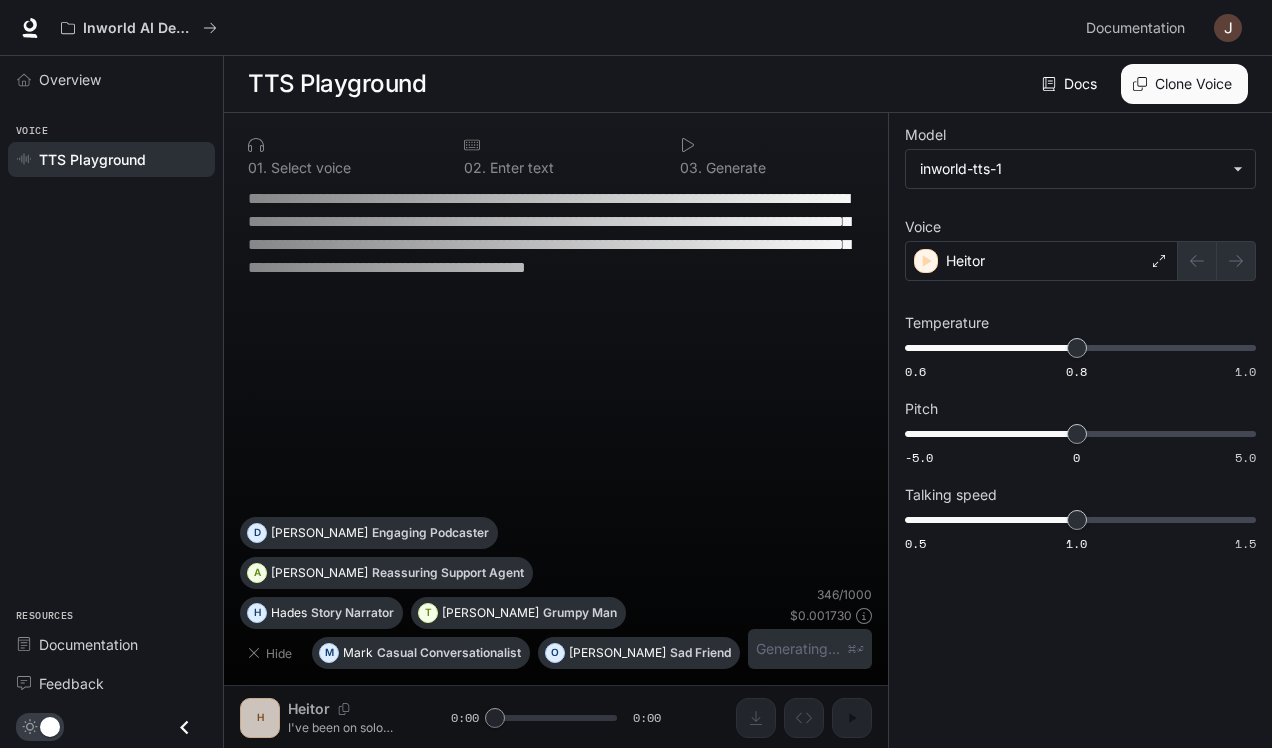 click at bounding box center [1217, 261] 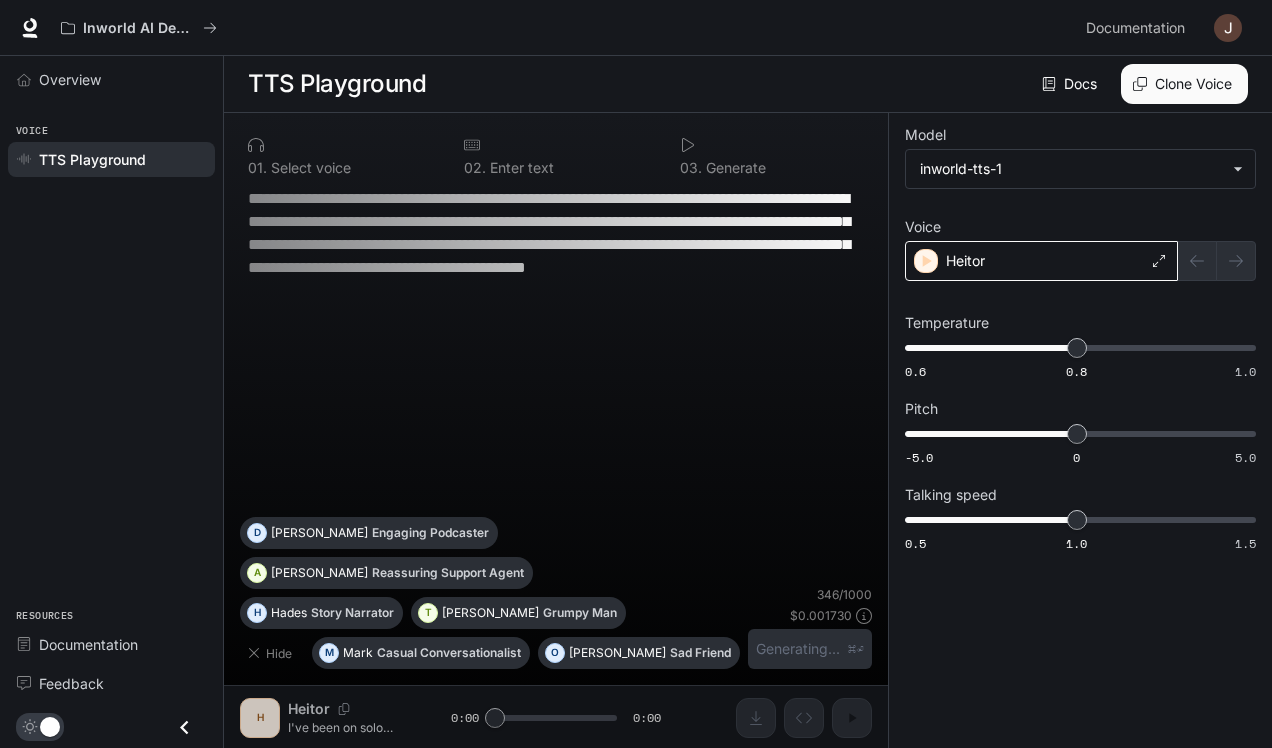 click 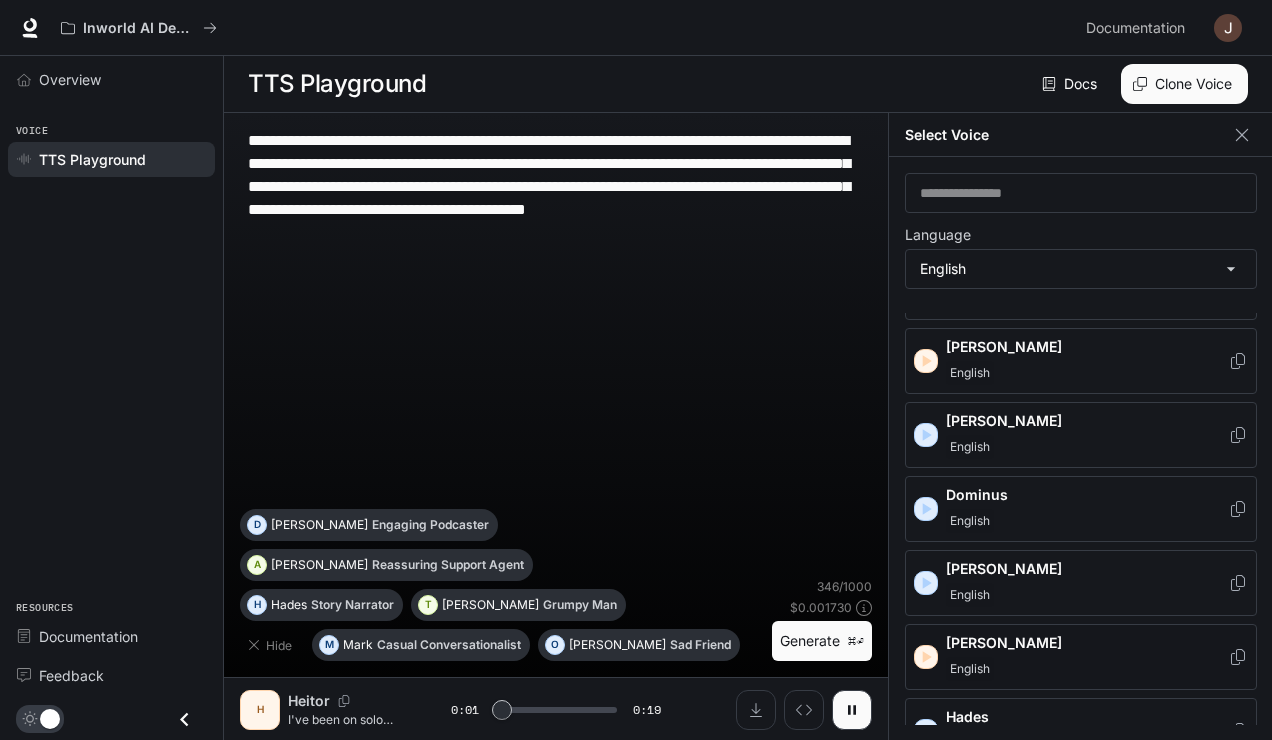 scroll, scrollTop: 462, scrollLeft: 0, axis: vertical 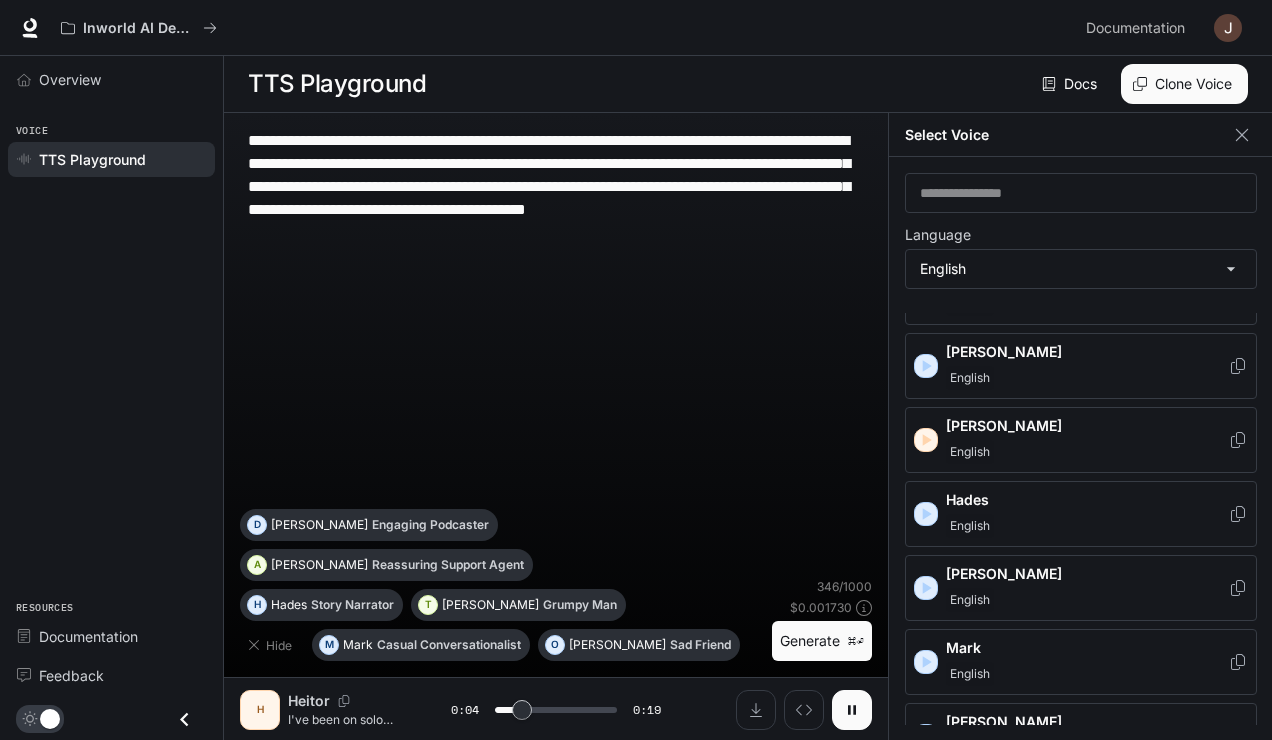 click 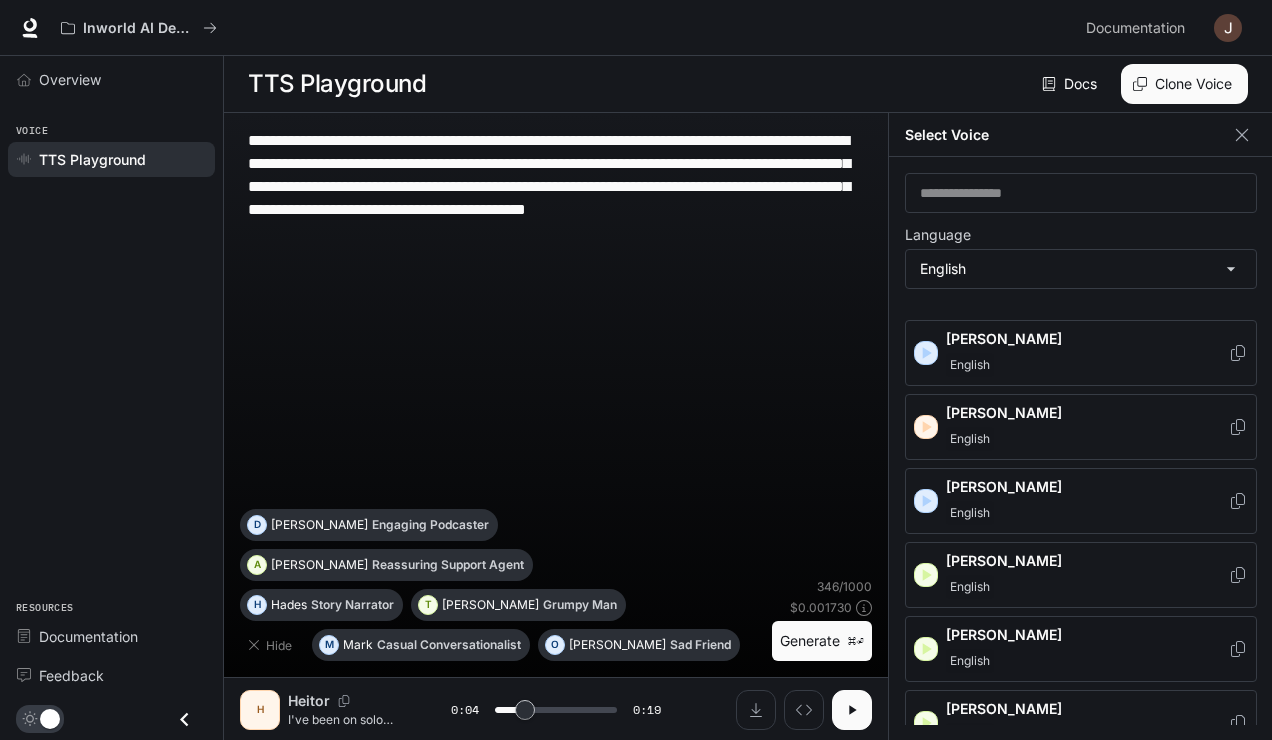 scroll, scrollTop: 1071, scrollLeft: 0, axis: vertical 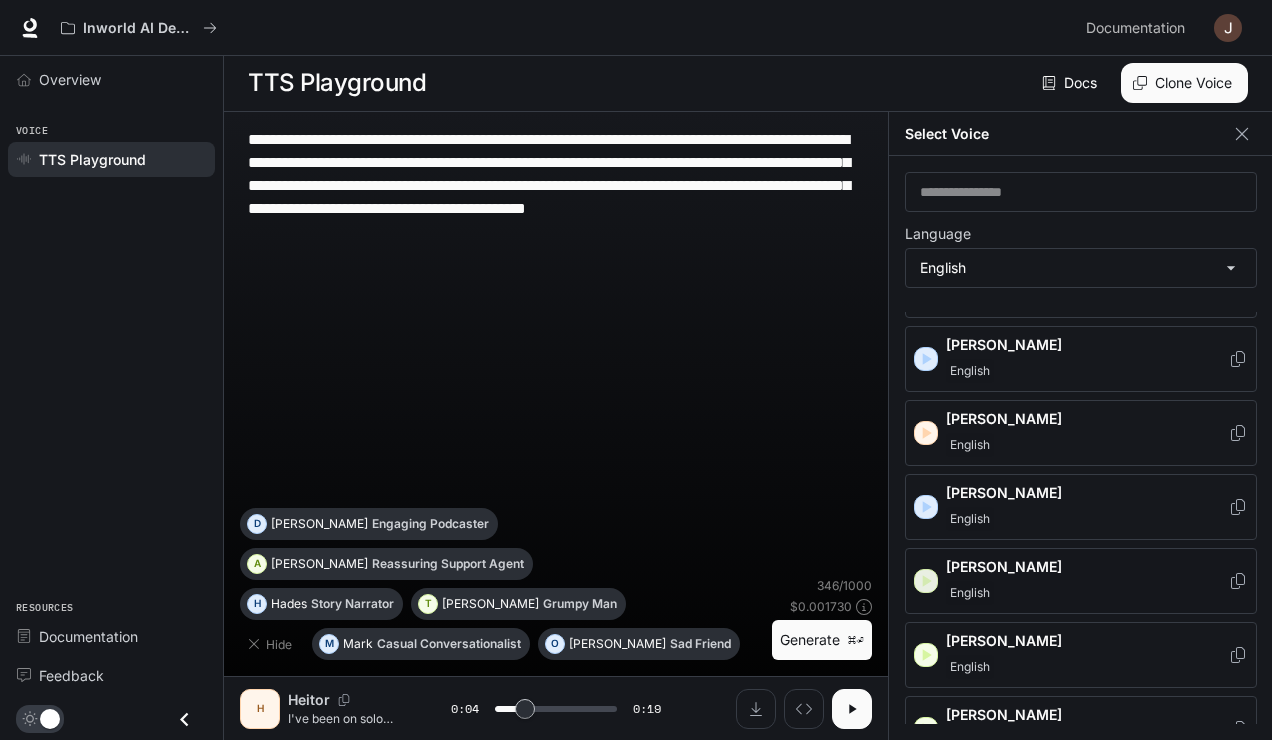click 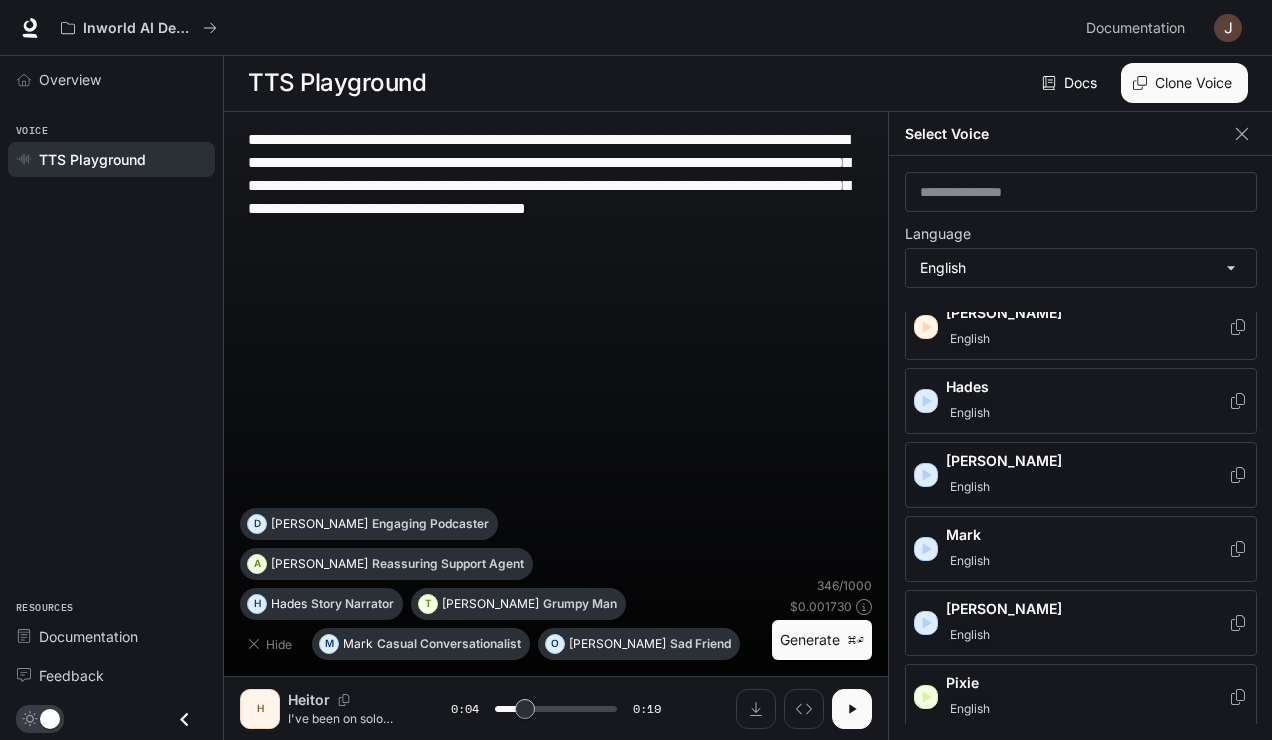 scroll, scrollTop: 570, scrollLeft: 0, axis: vertical 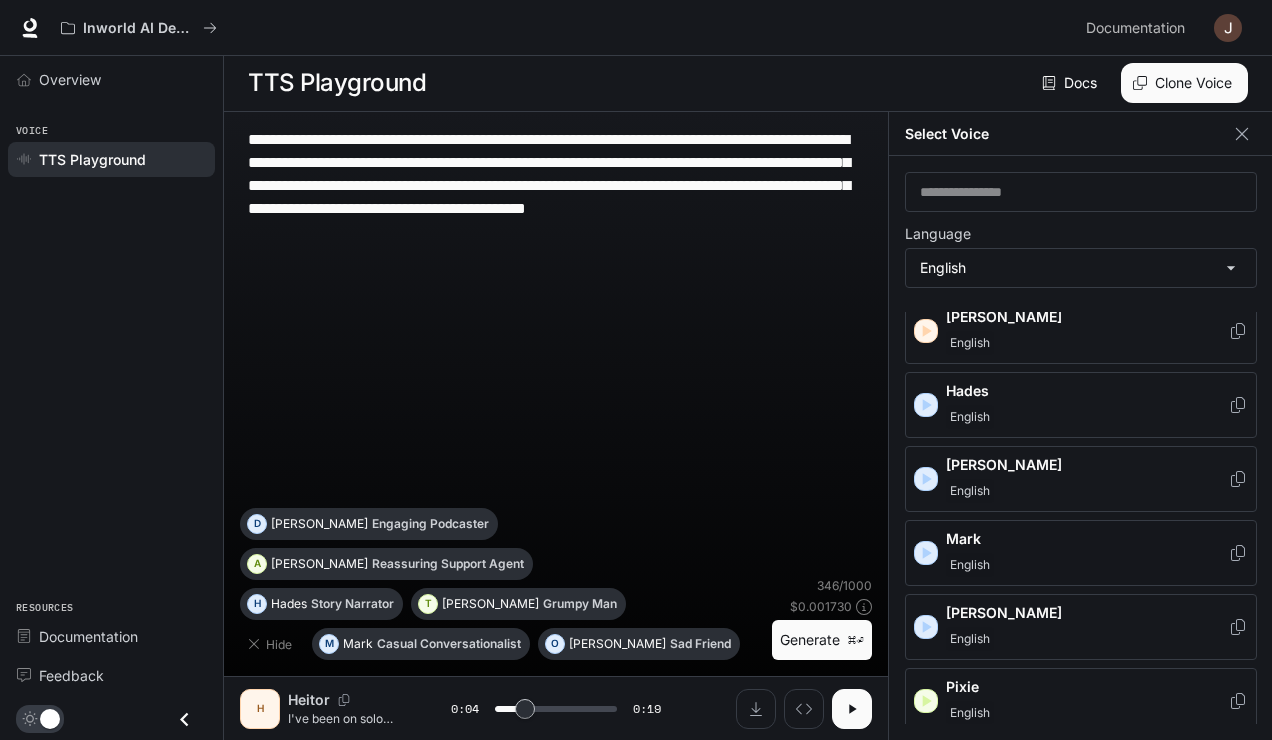 click 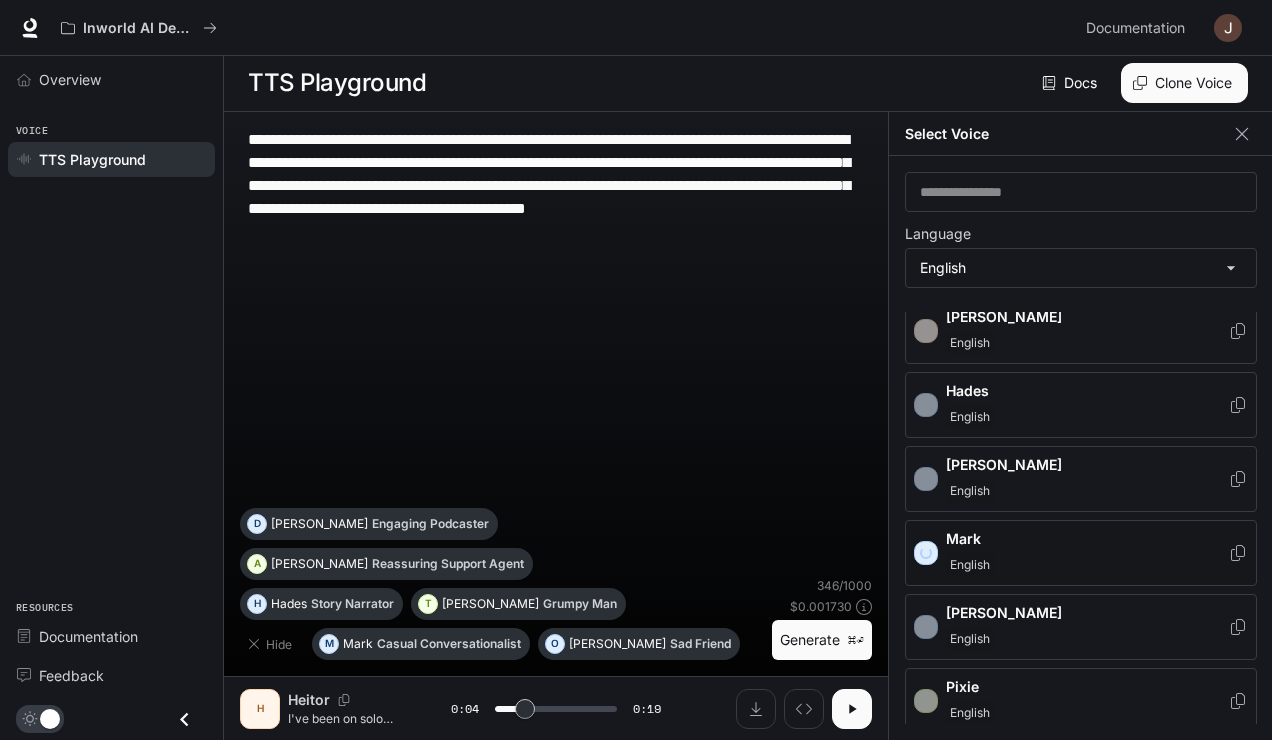type on "***" 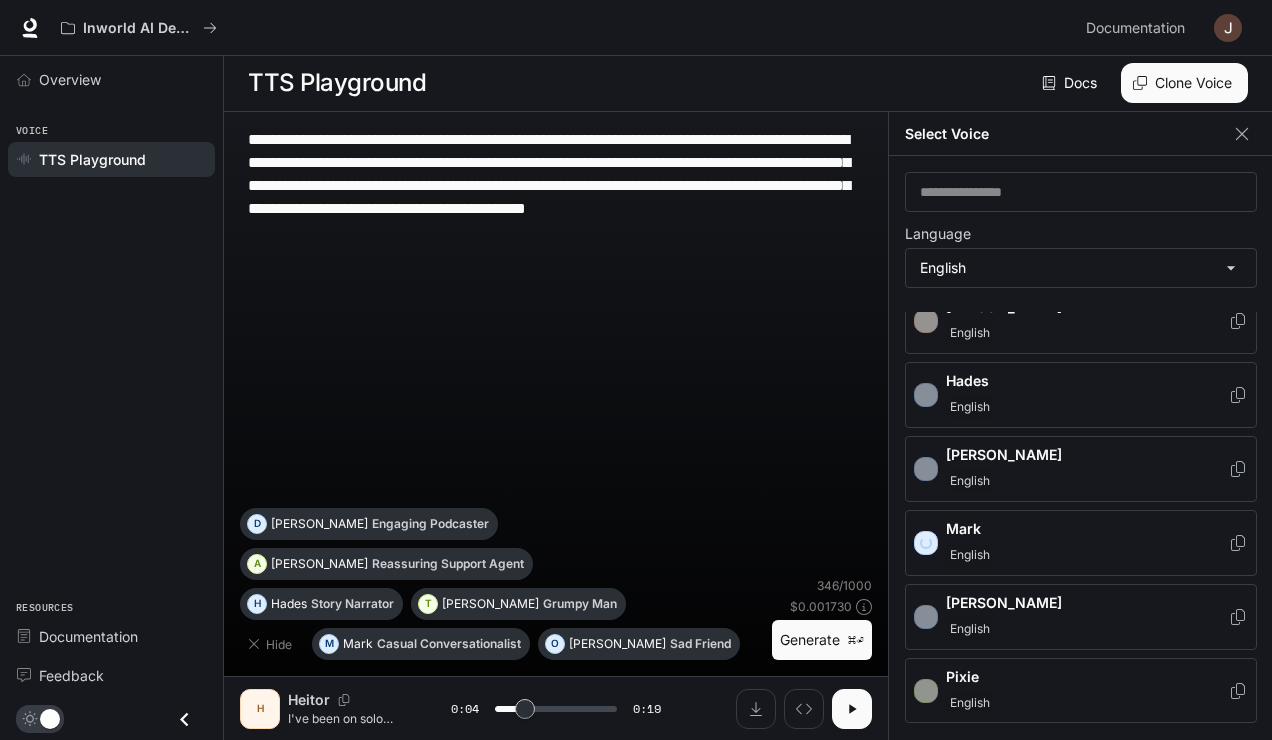 scroll, scrollTop: 576, scrollLeft: 0, axis: vertical 